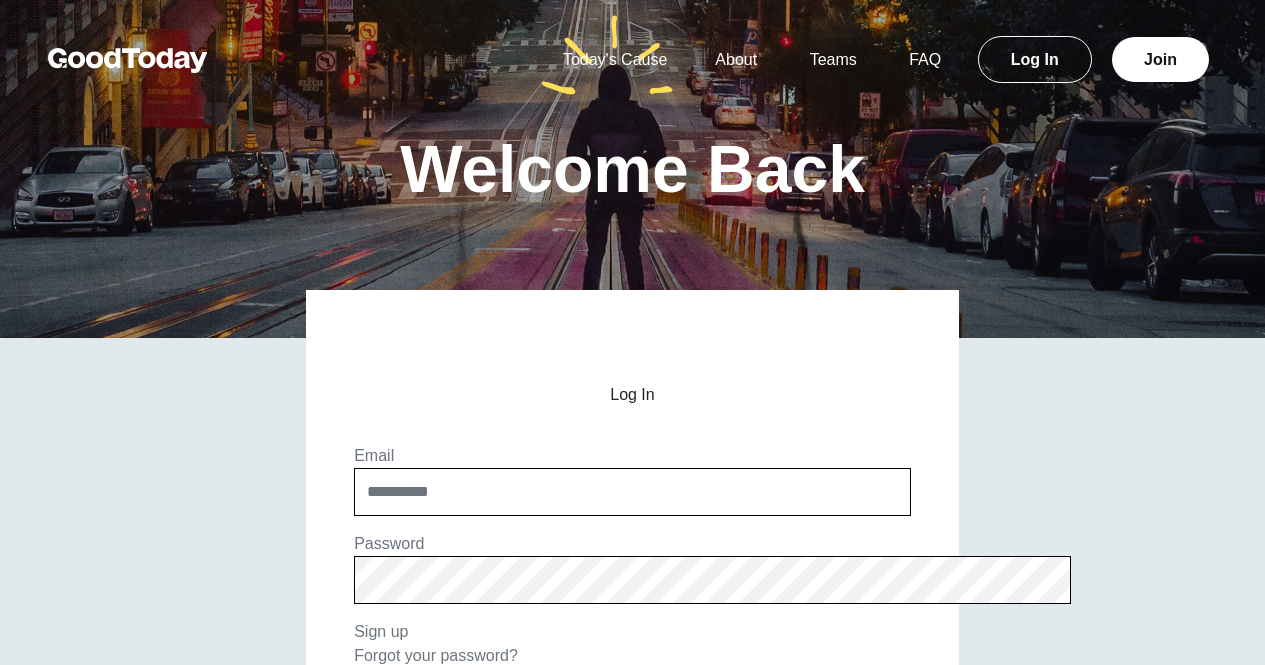scroll, scrollTop: 0, scrollLeft: 0, axis: both 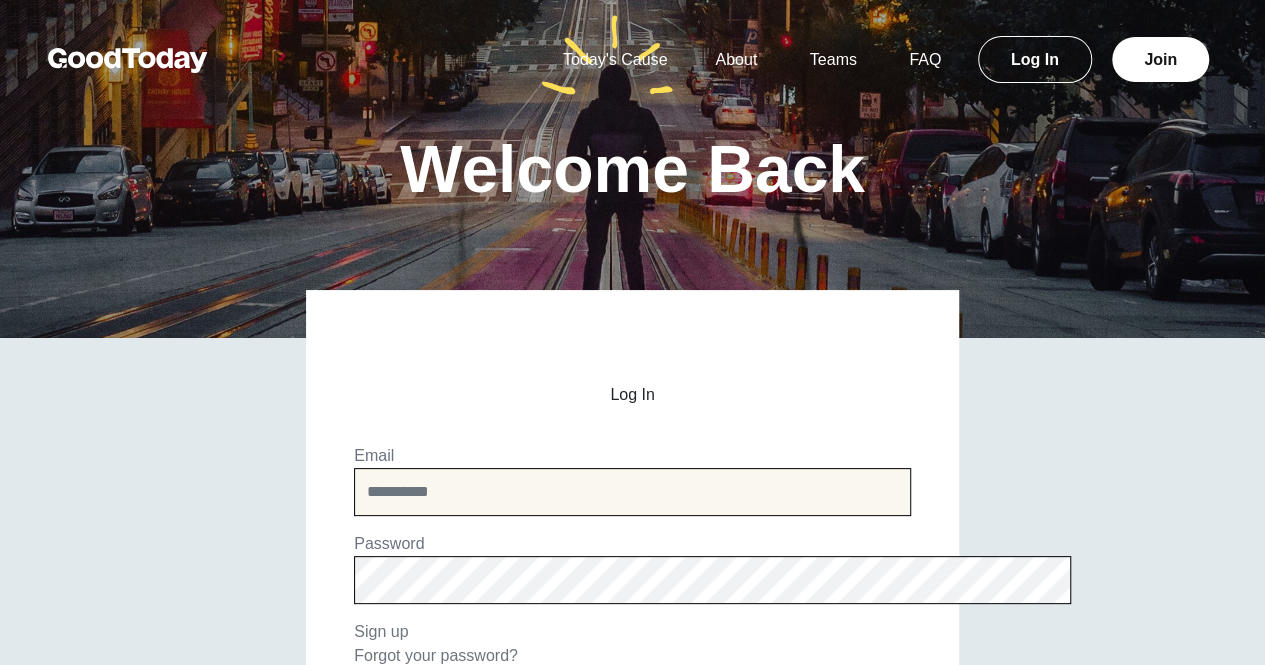 click at bounding box center (632, 492) 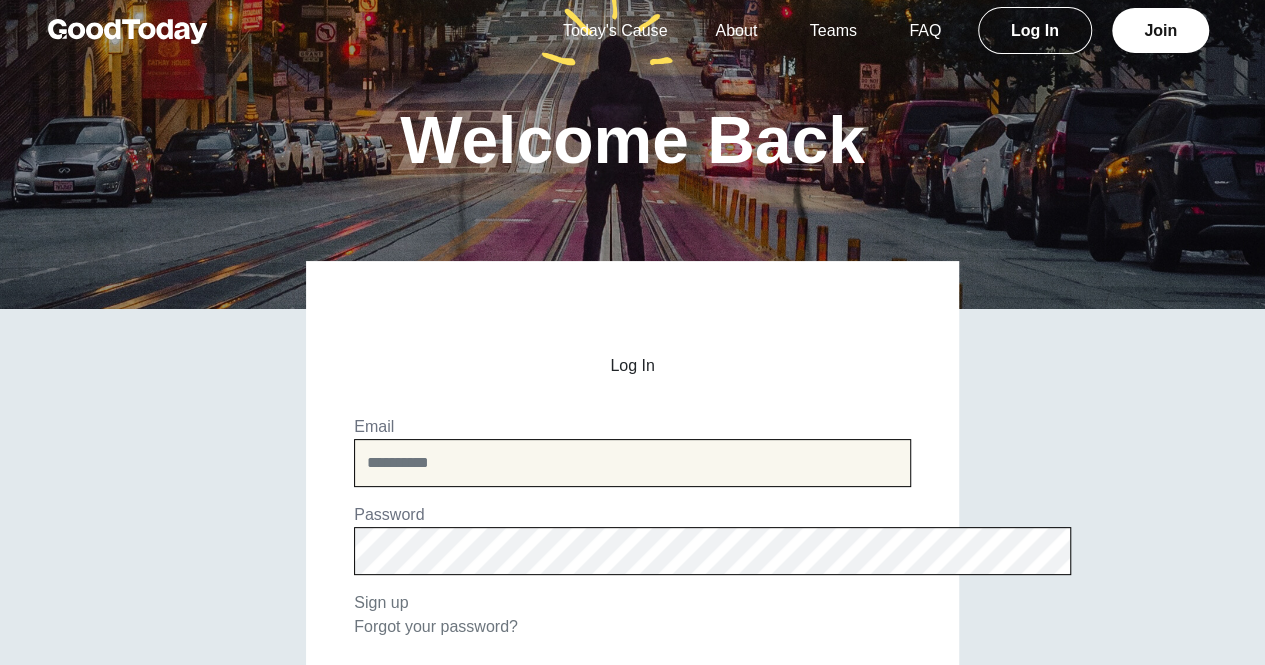 scroll, scrollTop: 54, scrollLeft: 0, axis: vertical 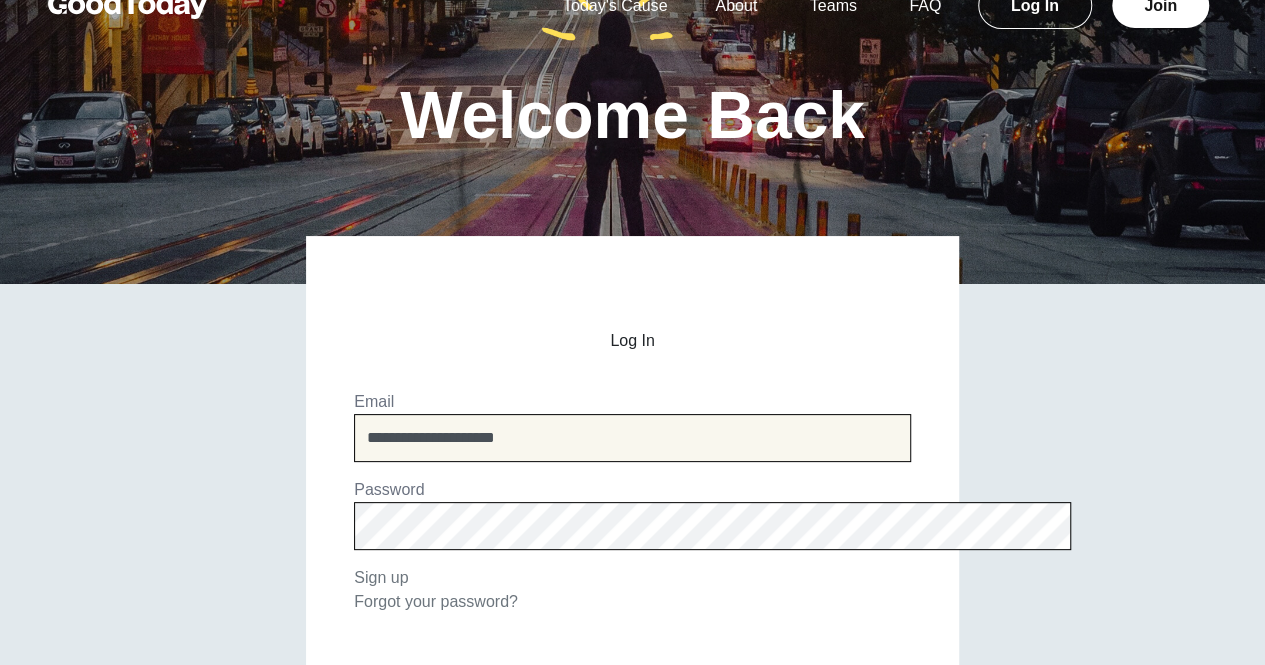 type on "**********" 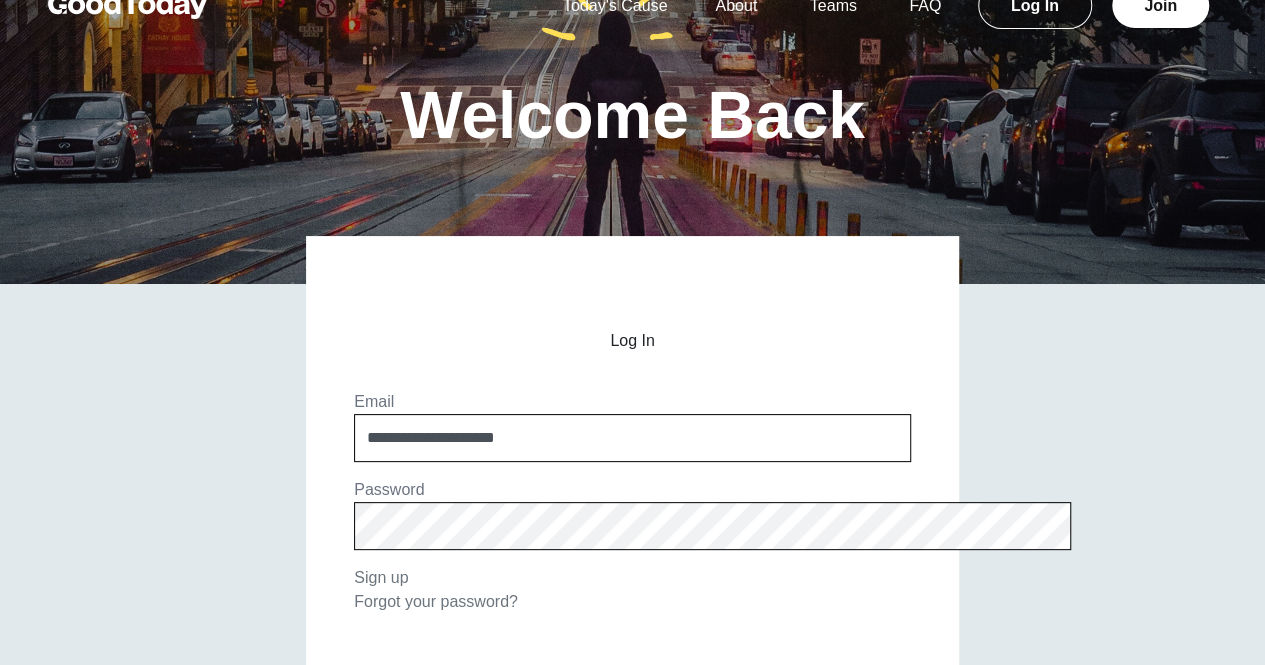 click on "******" at bounding box center [628, 750] 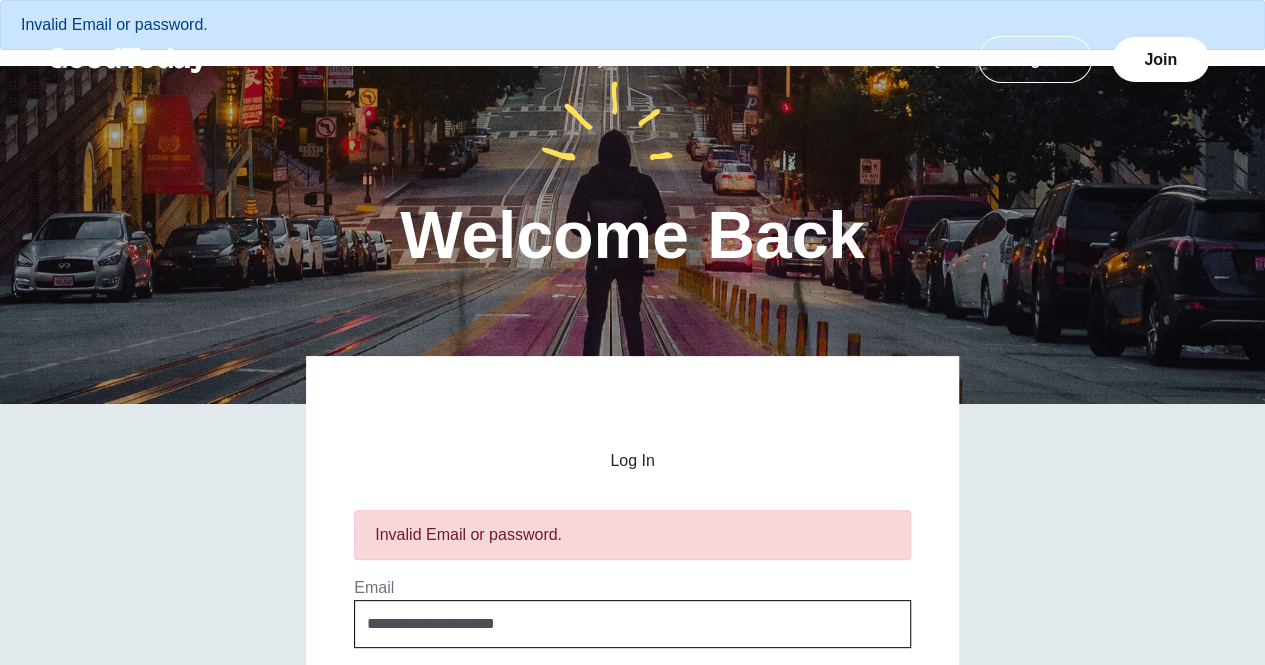 scroll, scrollTop: 243, scrollLeft: 0, axis: vertical 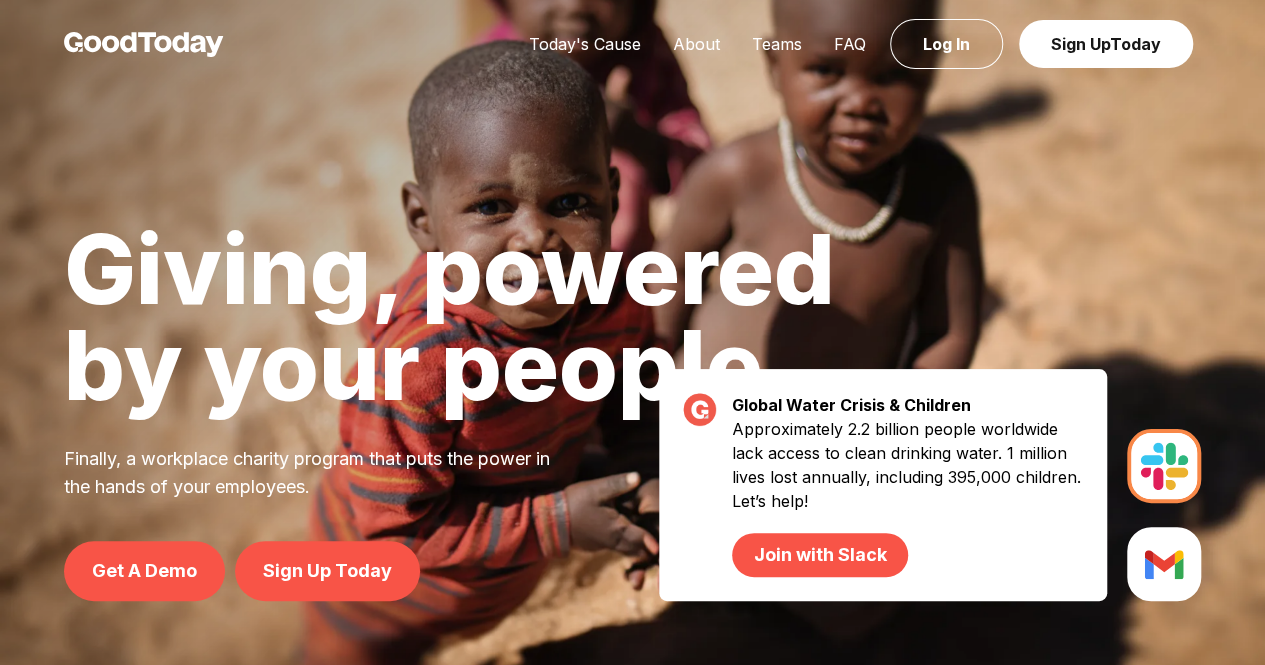 click on "Log In" at bounding box center [946, 44] 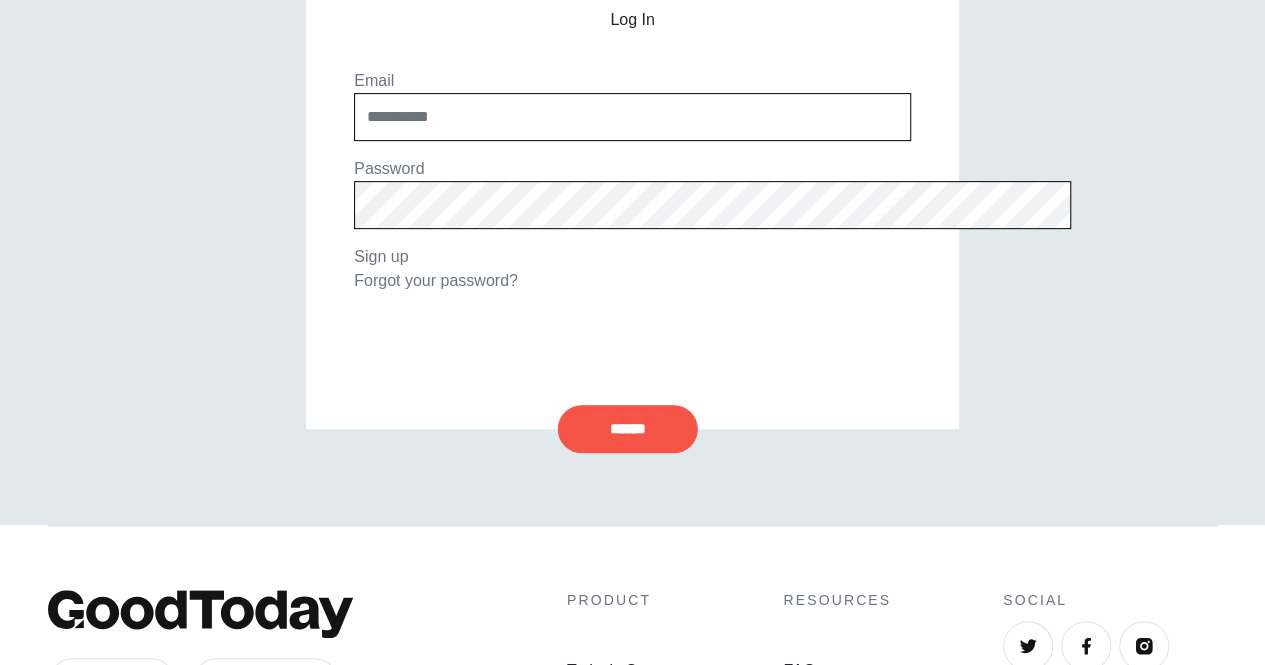 scroll, scrollTop: 376, scrollLeft: 0, axis: vertical 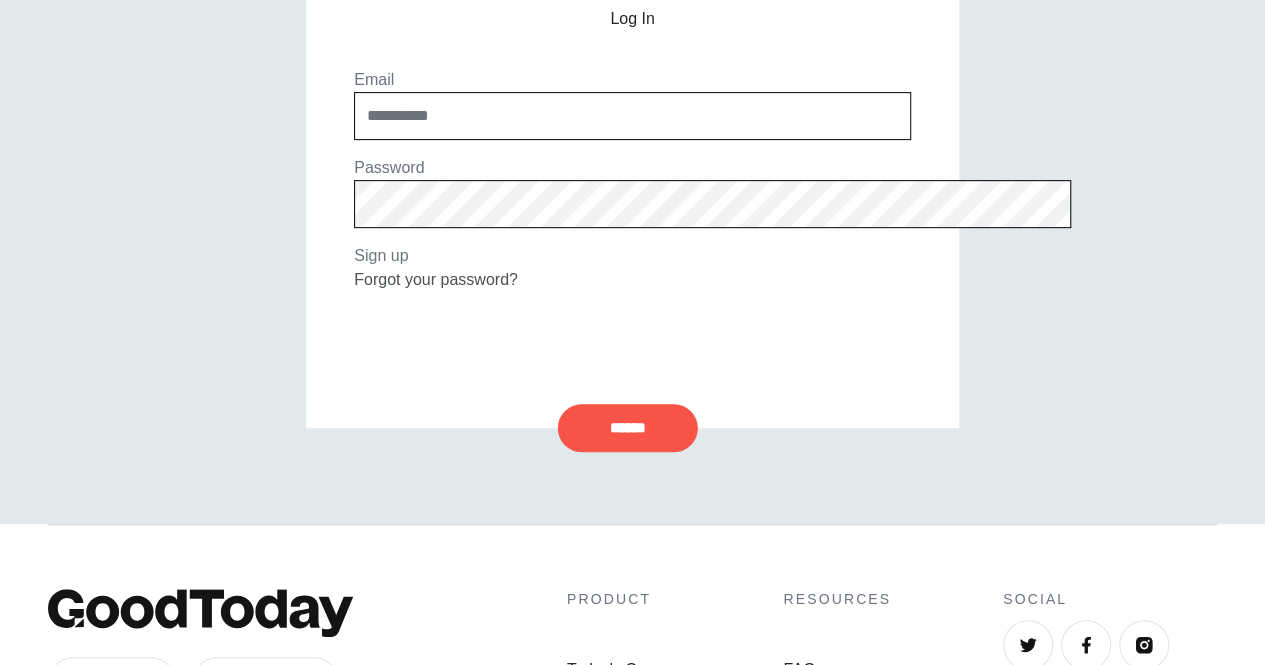 click on "Forgot your password?" at bounding box center (436, 279) 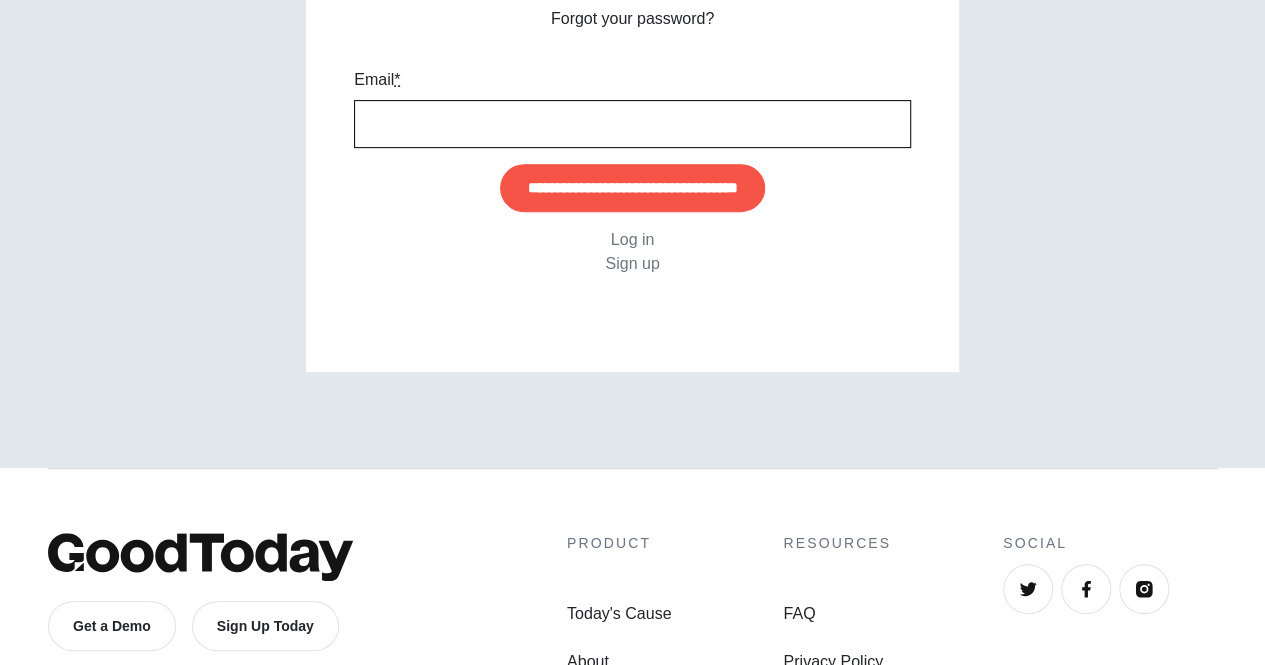 scroll, scrollTop: 0, scrollLeft: 0, axis: both 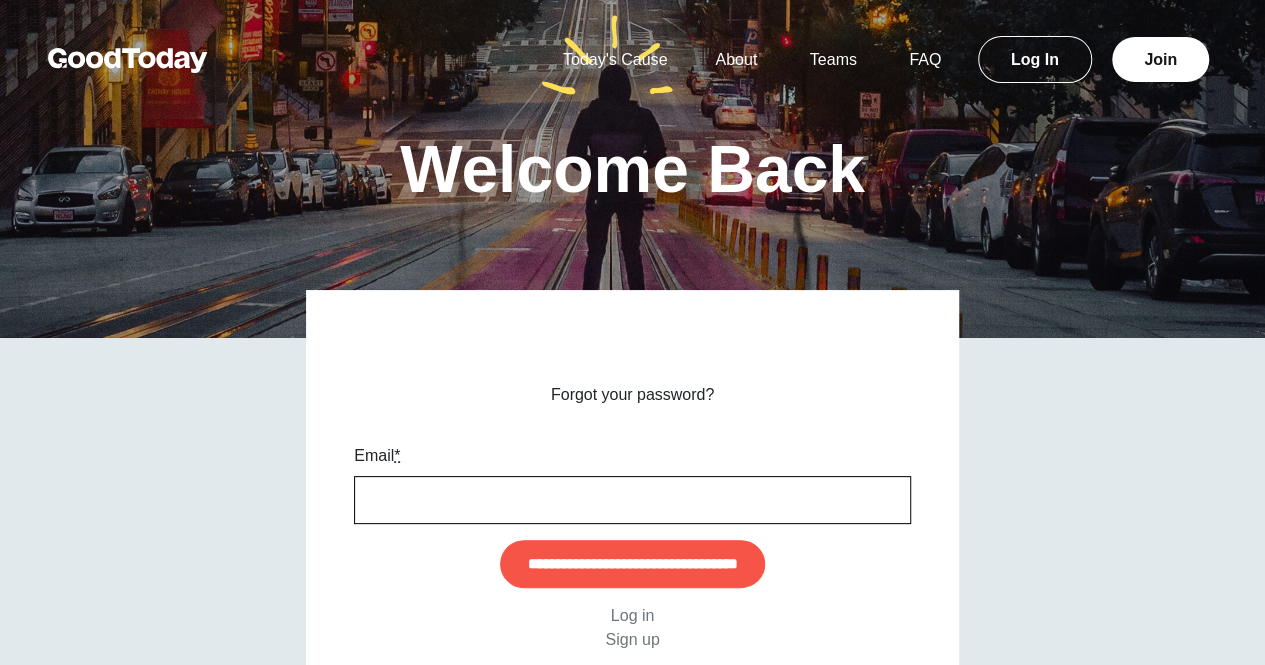 click on "Email  *" at bounding box center [632, 500] 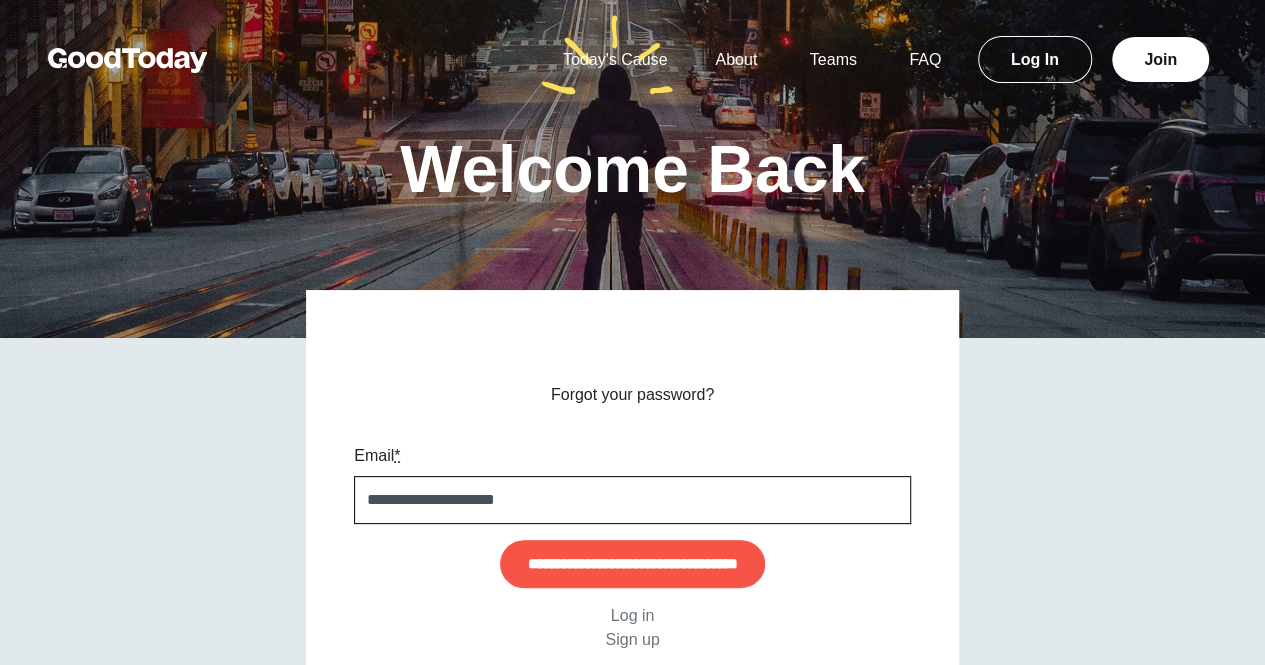 click on "**********" at bounding box center [632, 564] 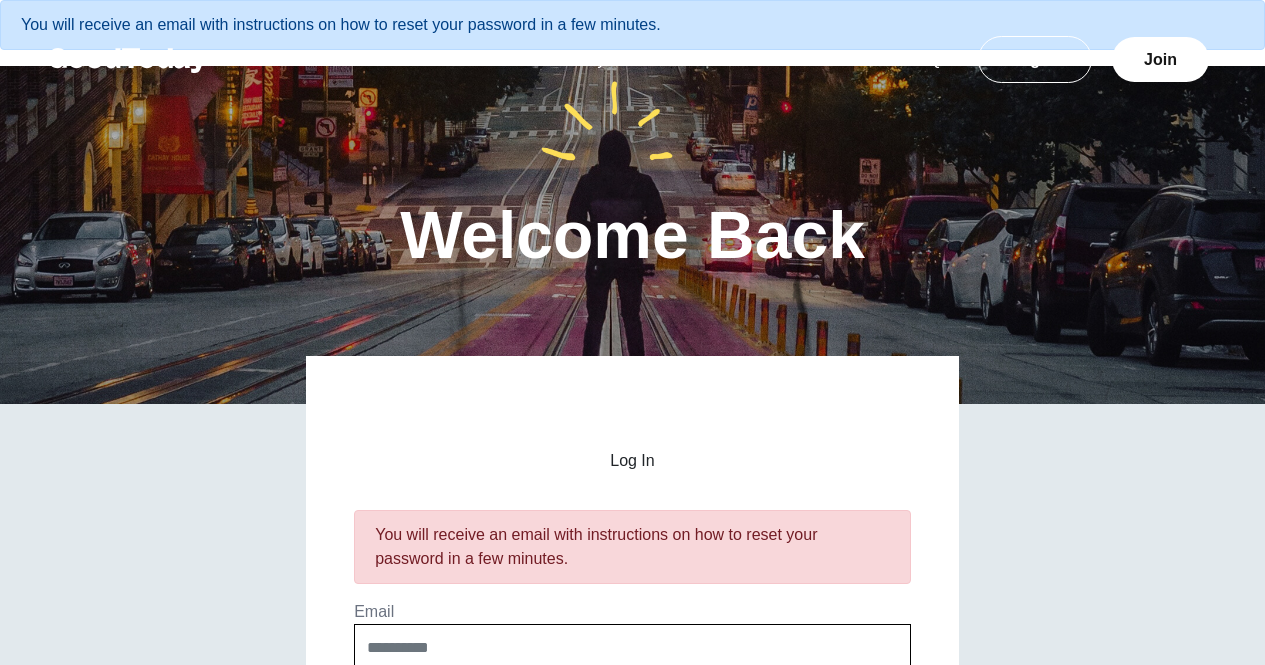scroll, scrollTop: 0, scrollLeft: 0, axis: both 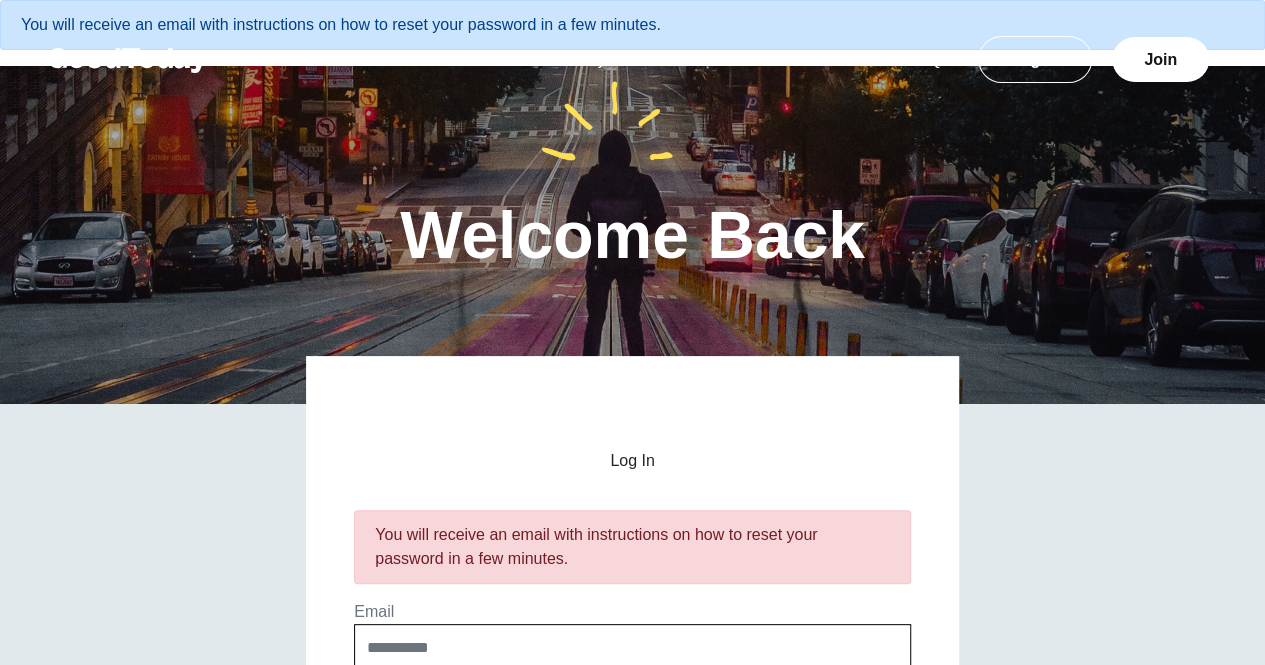 click on "Log In
You will receive an email with instructions on how to reset your password in a few minutes.
Email
[EMAIL_ADDRESS]
Password
[PASSWORD]
Sign up
Forgot your password?" at bounding box center [632, 638] 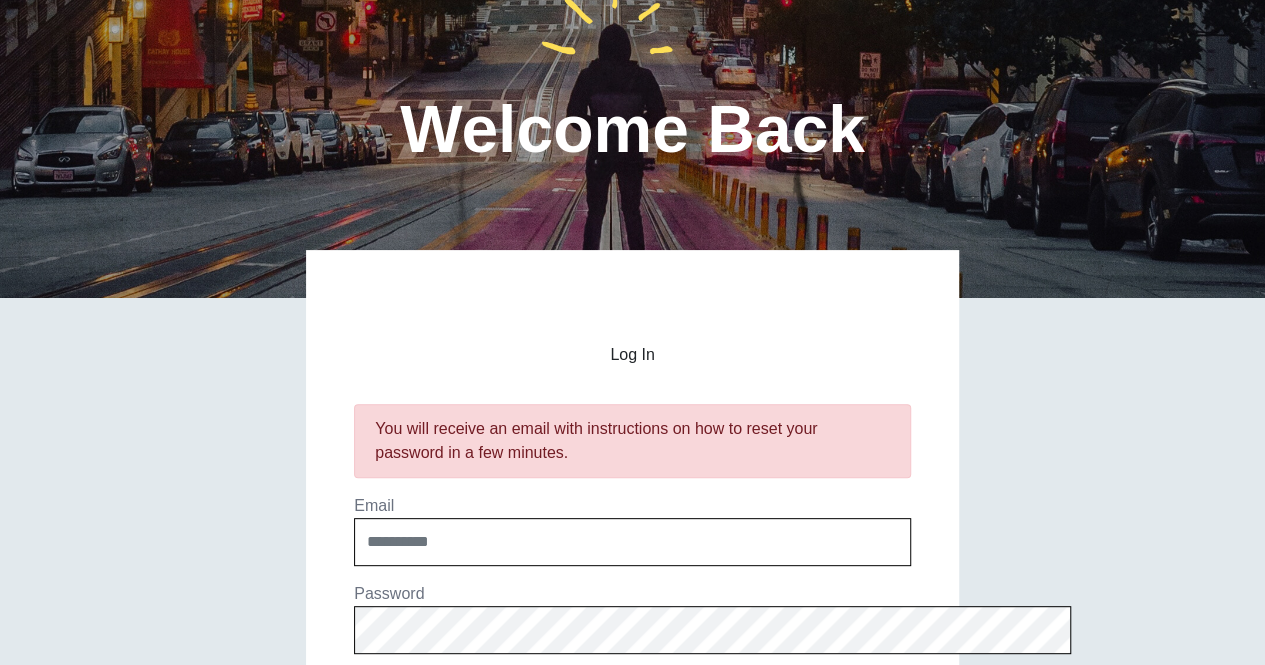 scroll, scrollTop: 107, scrollLeft: 0, axis: vertical 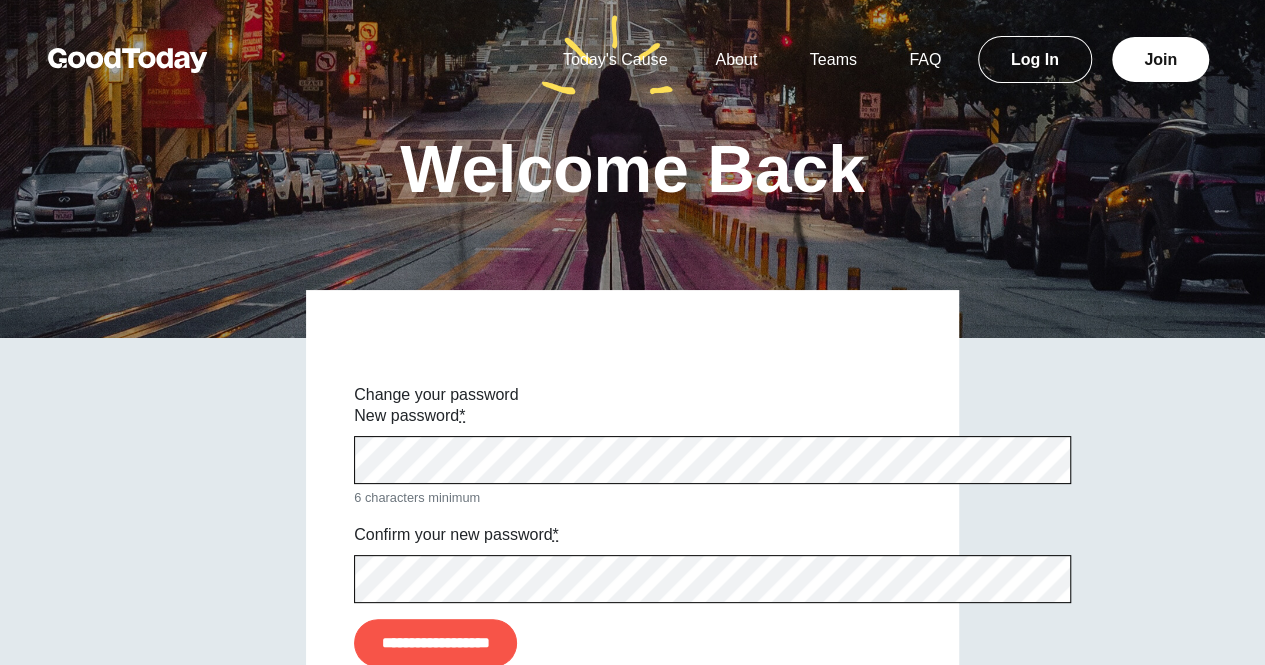 click on "**********" at bounding box center [435, 643] 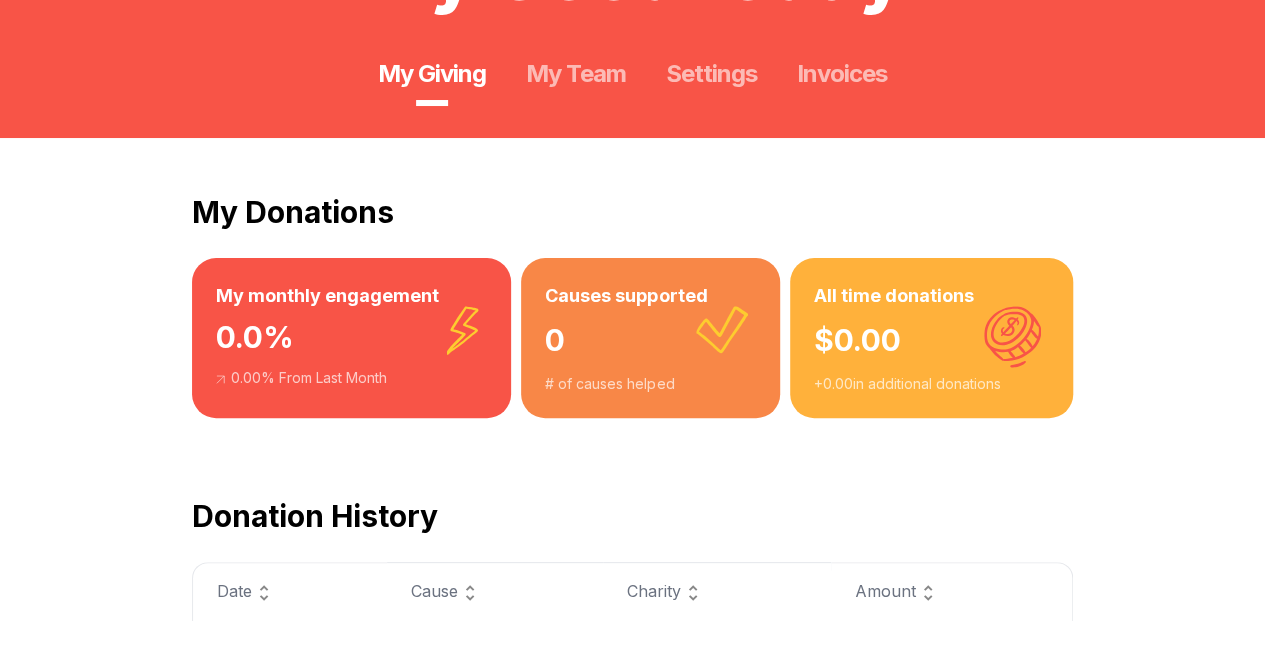 scroll, scrollTop: 0, scrollLeft: 0, axis: both 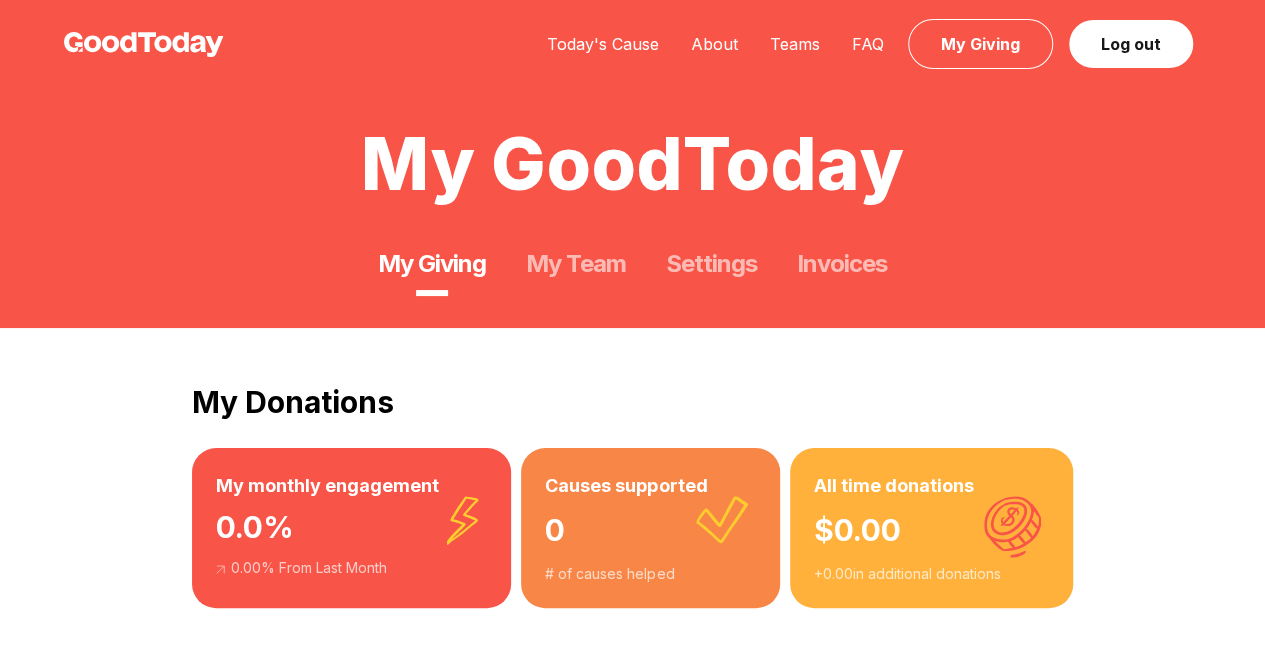 click on "My Team" at bounding box center [575, 264] 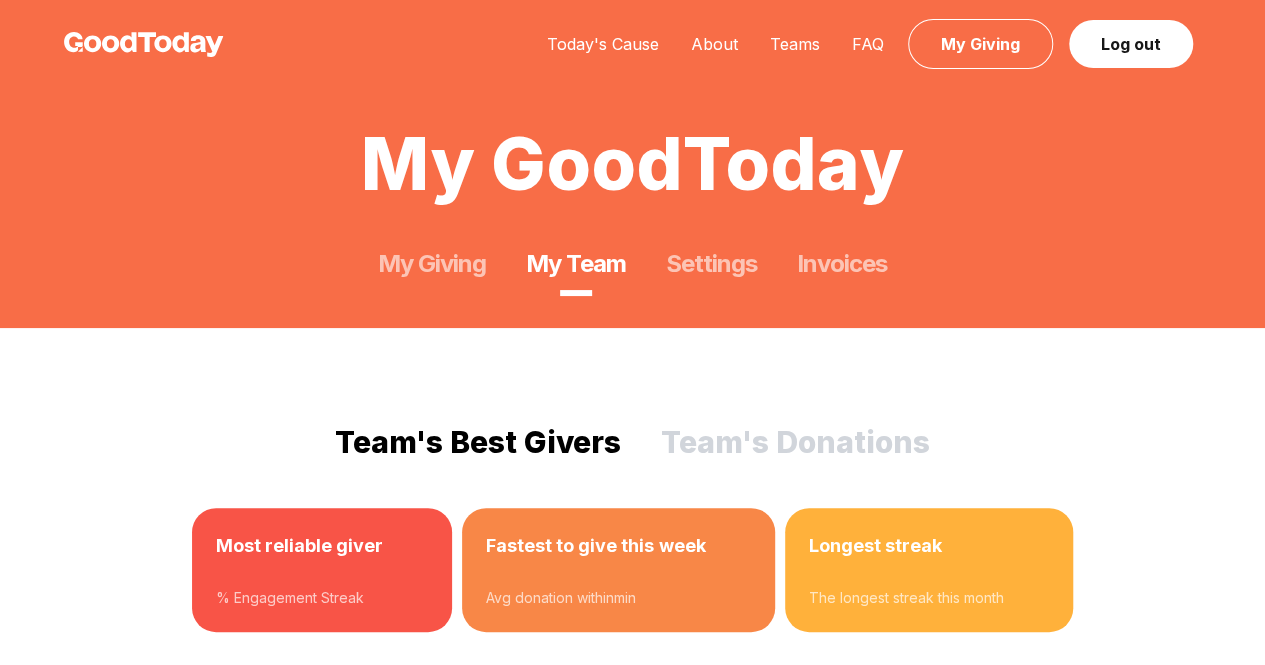 click on "Today's Cause" at bounding box center (603, 44) 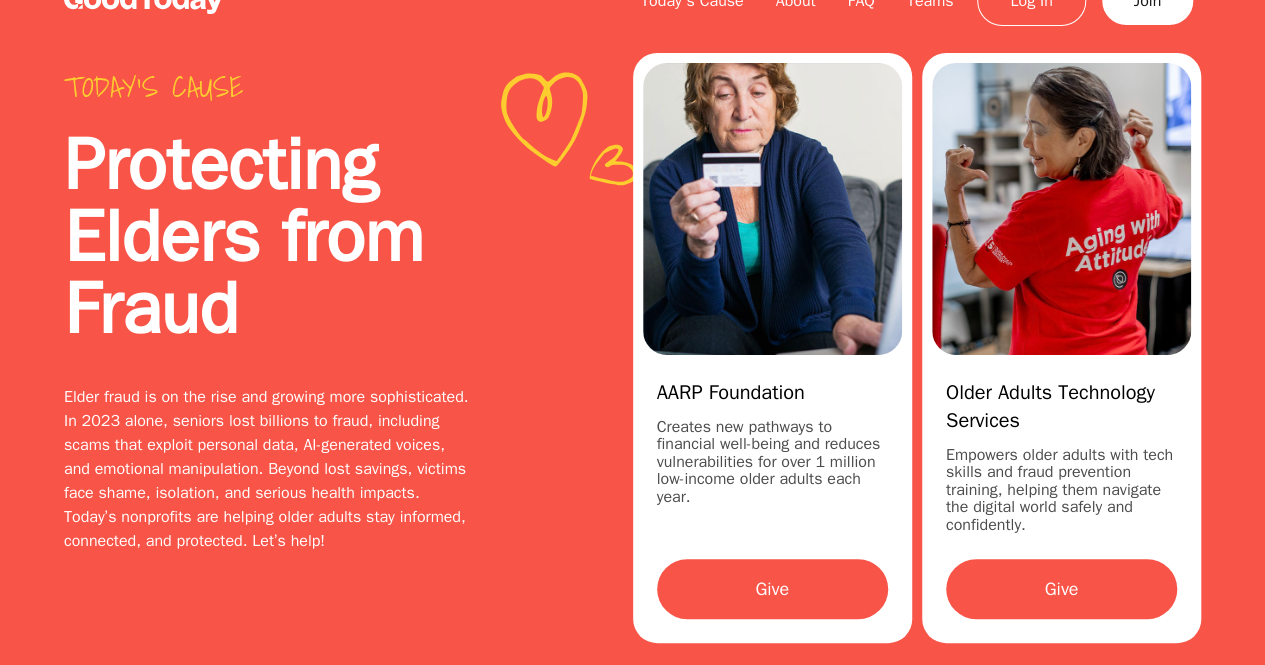 scroll, scrollTop: 42, scrollLeft: 0, axis: vertical 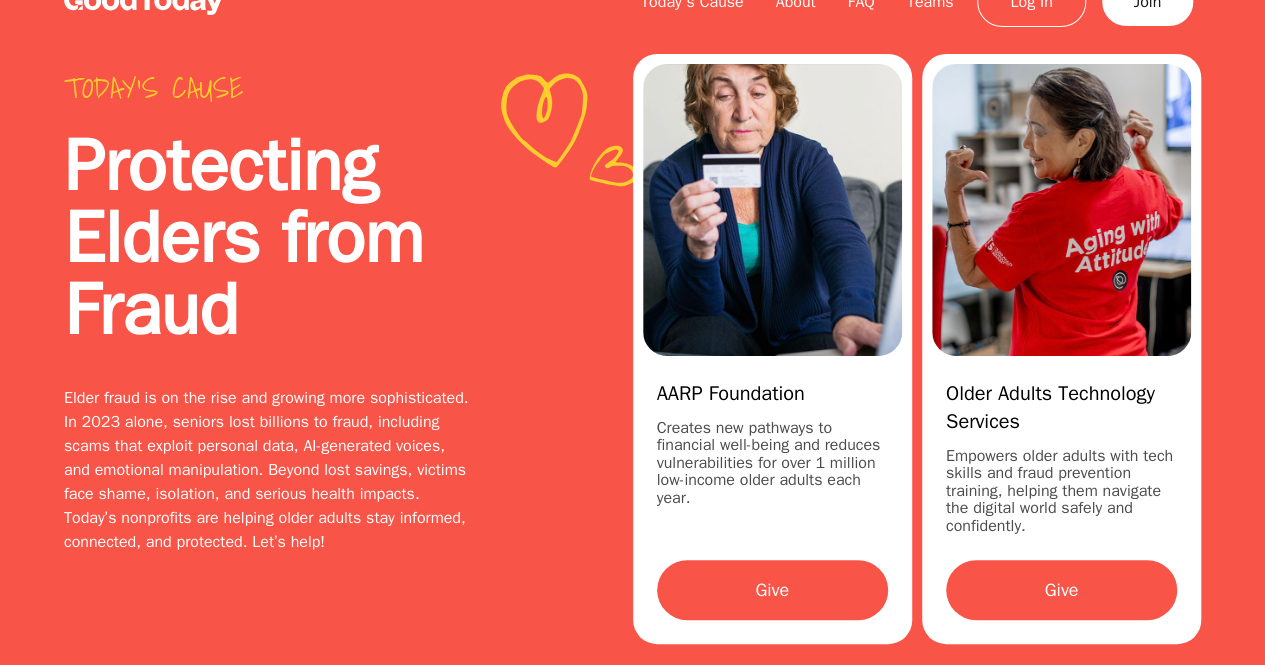 click on "Give" at bounding box center [772, 590] 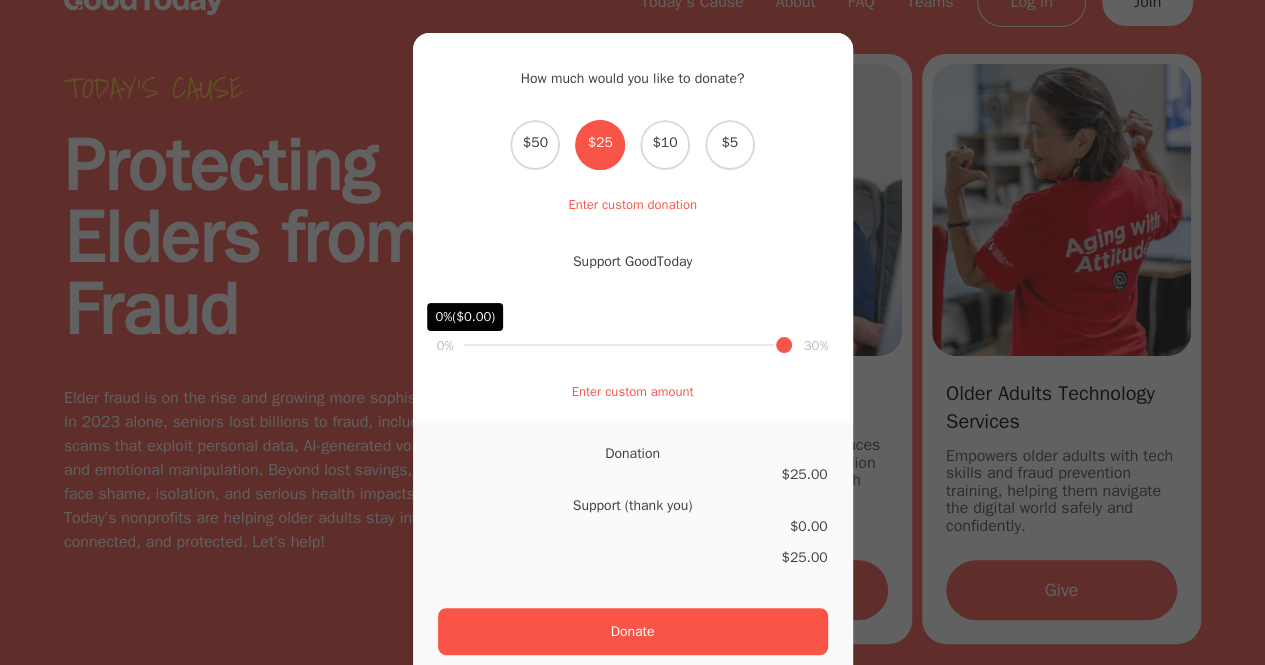 drag, startPoint x: 582, startPoint y: 341, endPoint x: 386, endPoint y: 331, distance: 196.25494 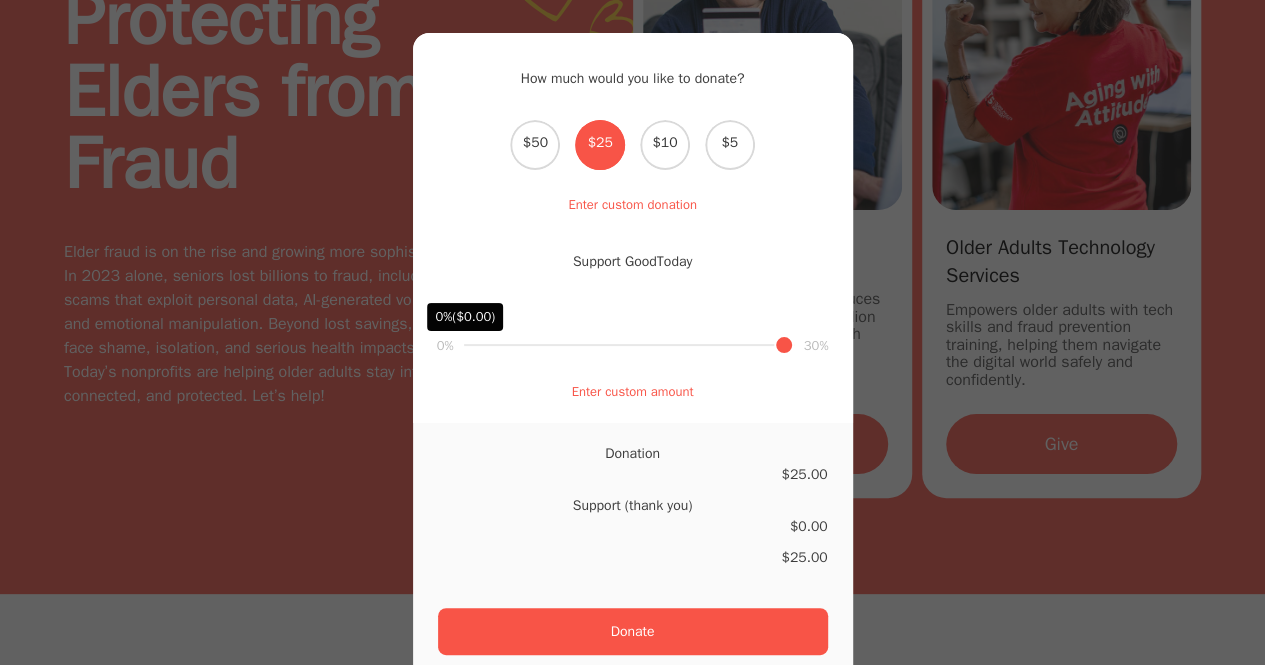 scroll, scrollTop: 190, scrollLeft: 0, axis: vertical 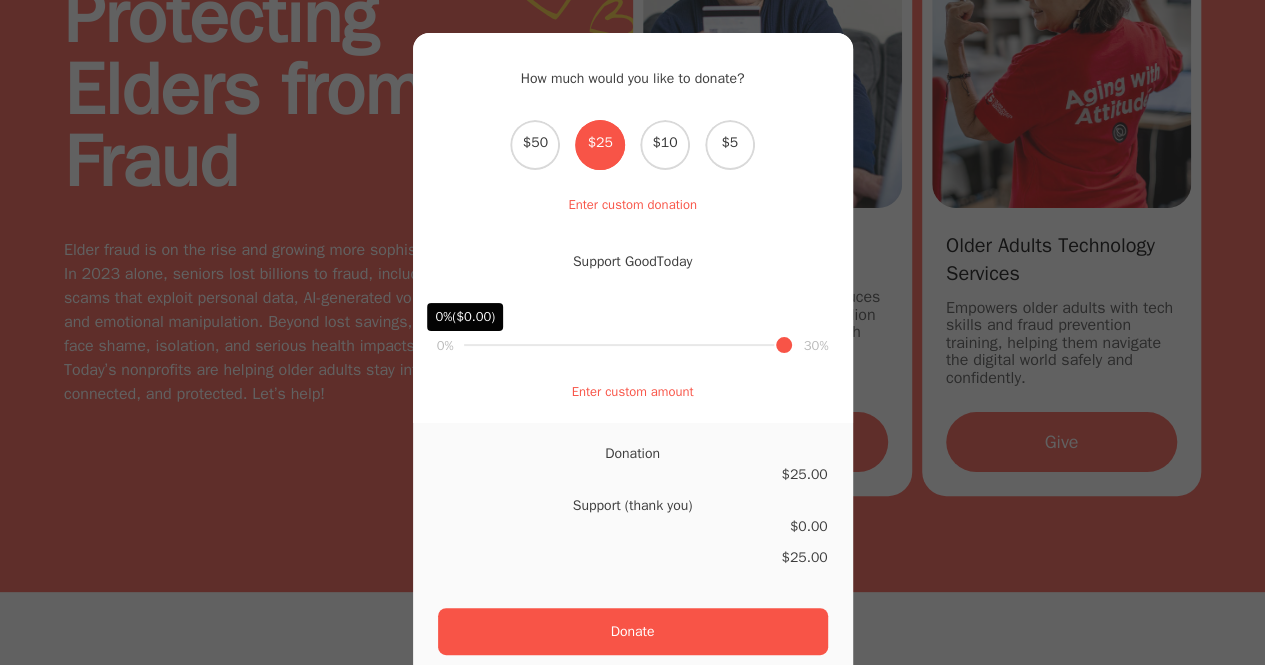 click on "Donation
$ 25.00
Support (thank you)
$ 0.00
$ 25.00
Donate
By continuing, you agree to our terms of service
and  privacy policy" at bounding box center (633, 580) 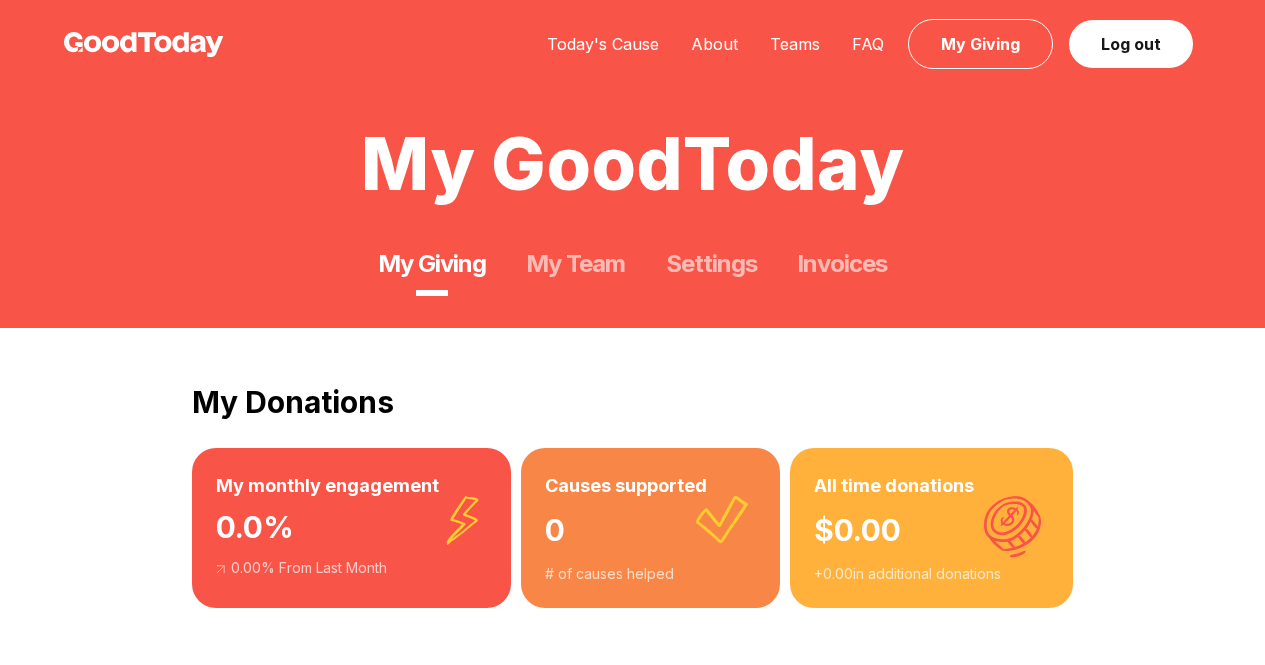 scroll, scrollTop: 0, scrollLeft: 0, axis: both 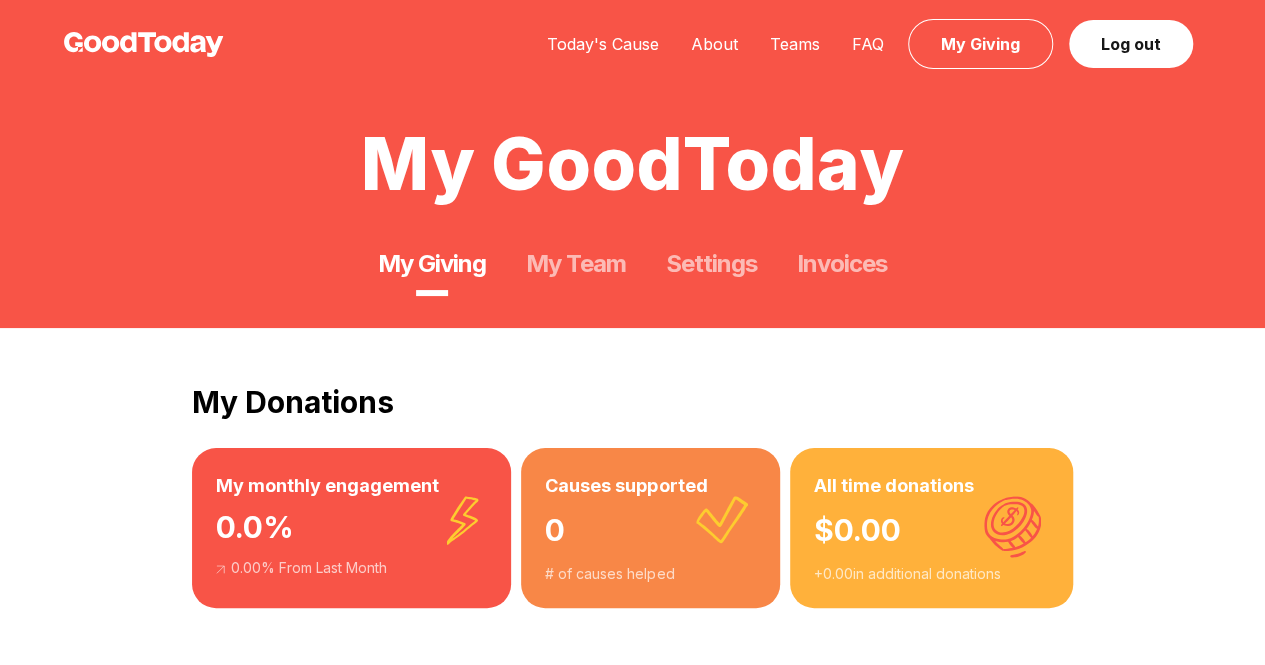 click on "Today's Cause" at bounding box center (603, 44) 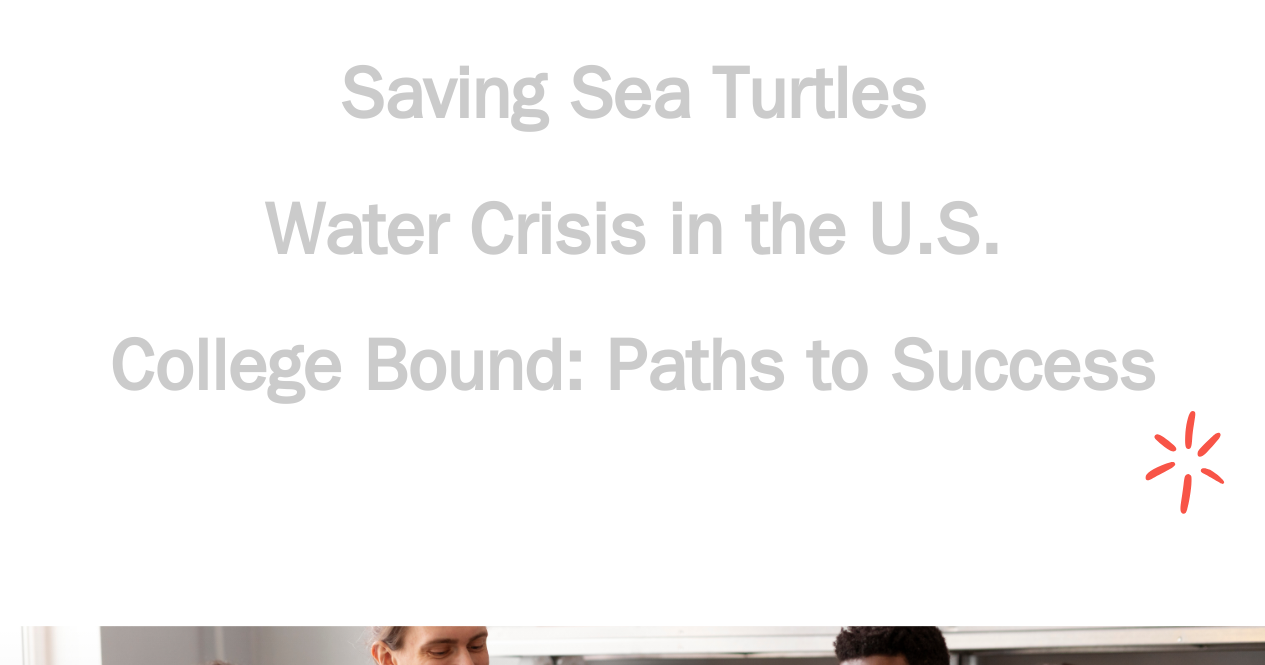 scroll, scrollTop: 1857, scrollLeft: 0, axis: vertical 